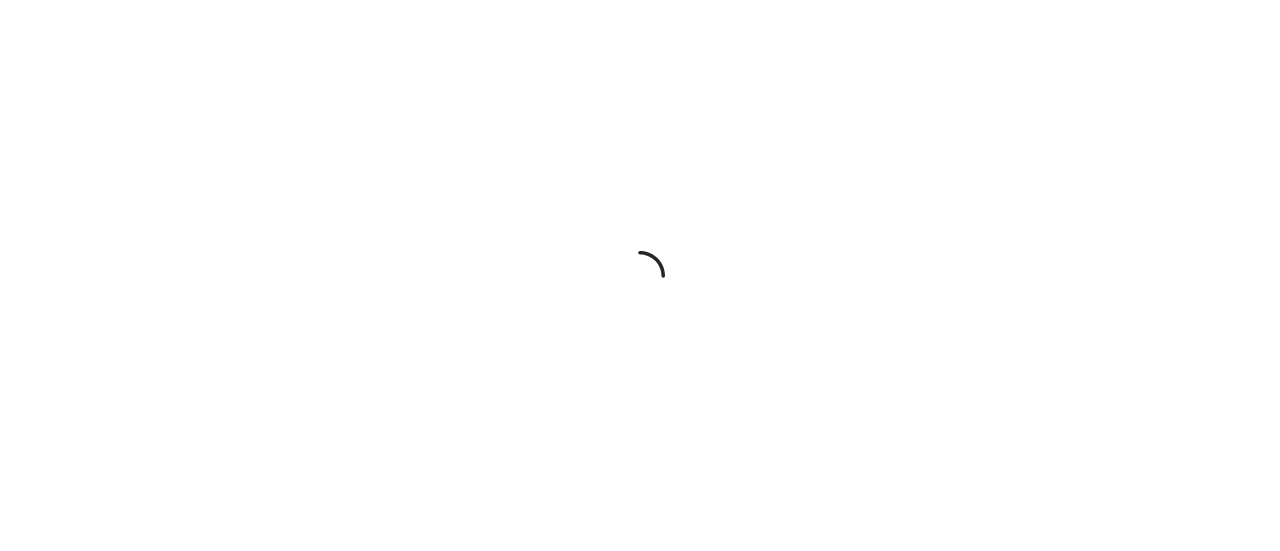 scroll, scrollTop: 0, scrollLeft: 0, axis: both 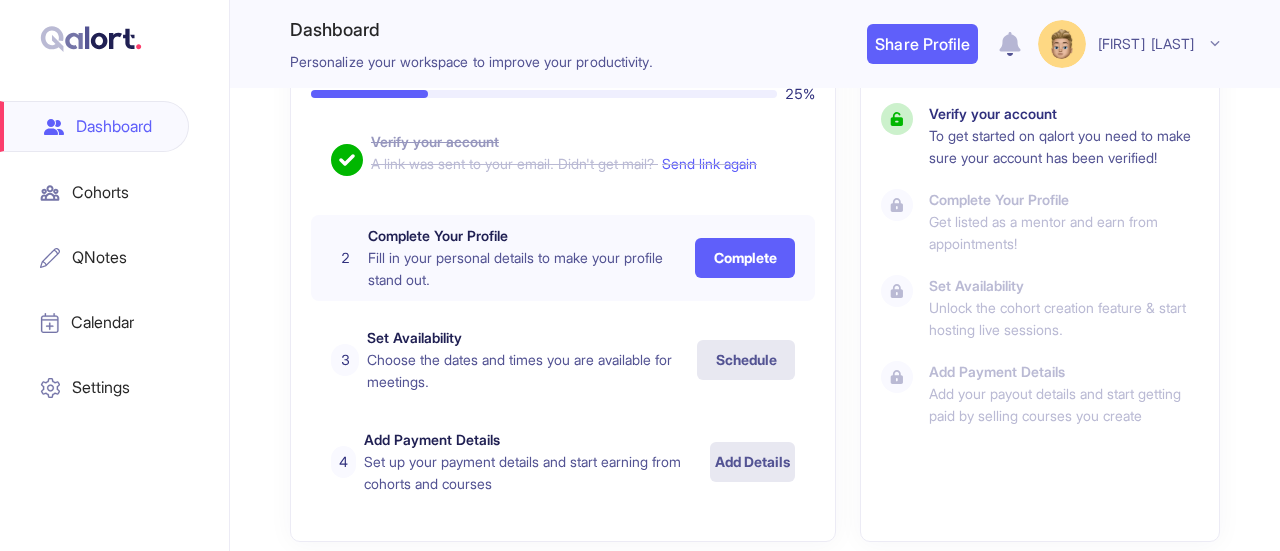 click on "Complete" at bounding box center (745, 258) 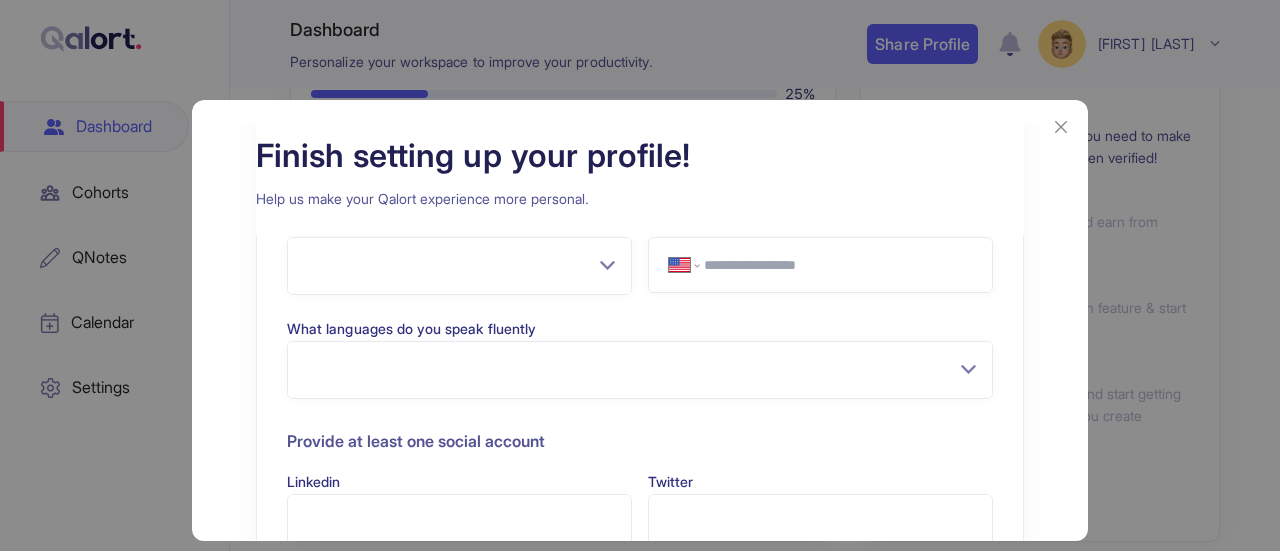 scroll, scrollTop: 0, scrollLeft: 0, axis: both 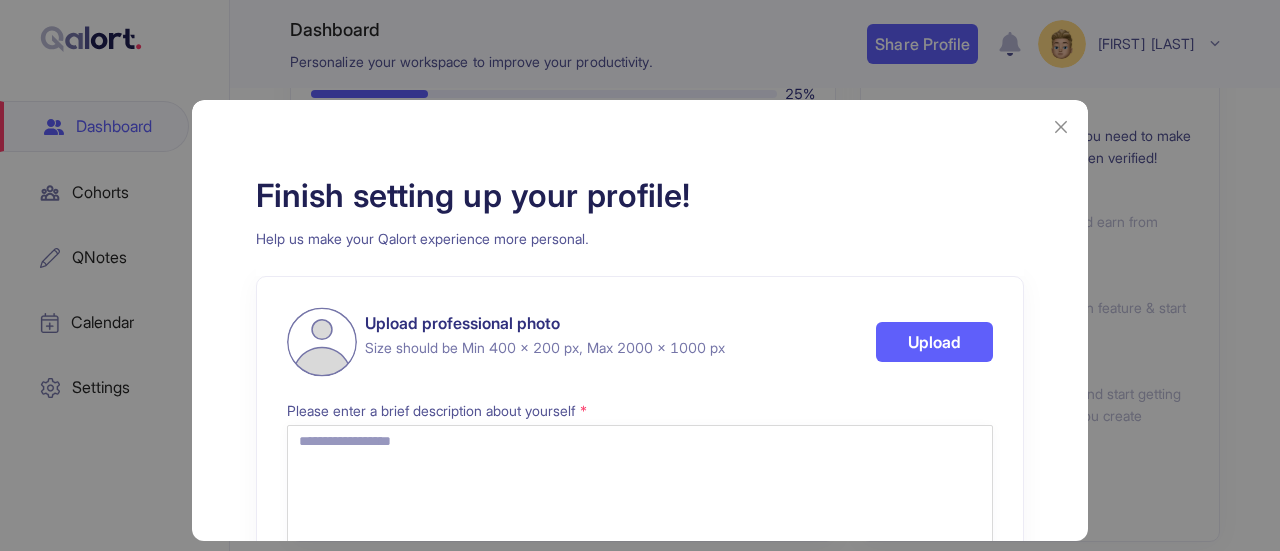 click on "Upload" at bounding box center (934, 342) 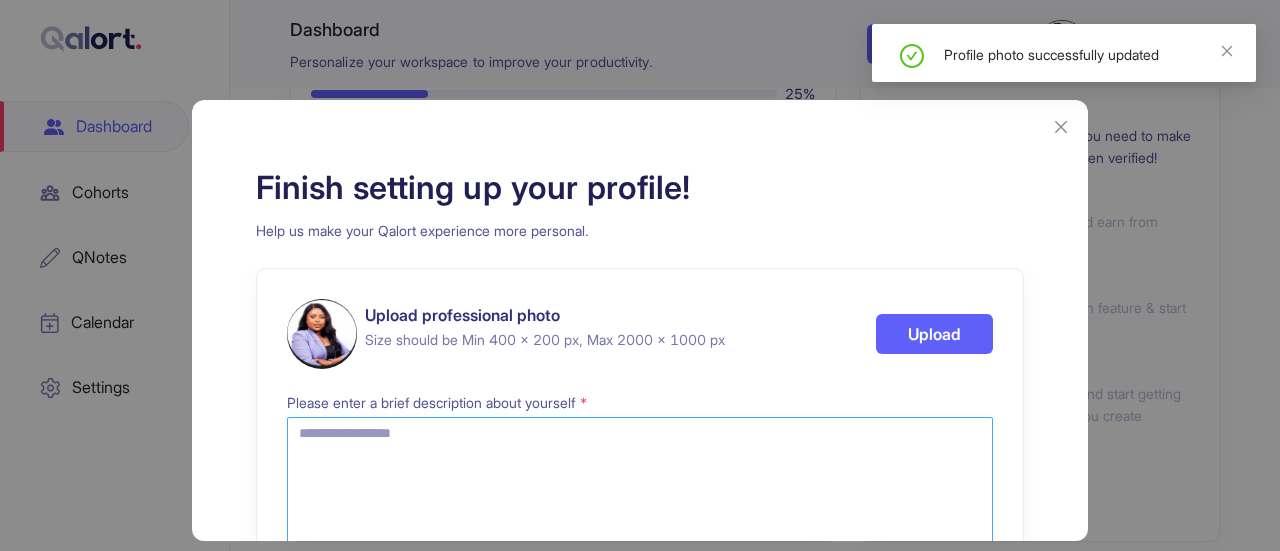scroll, scrollTop: 0, scrollLeft: 0, axis: both 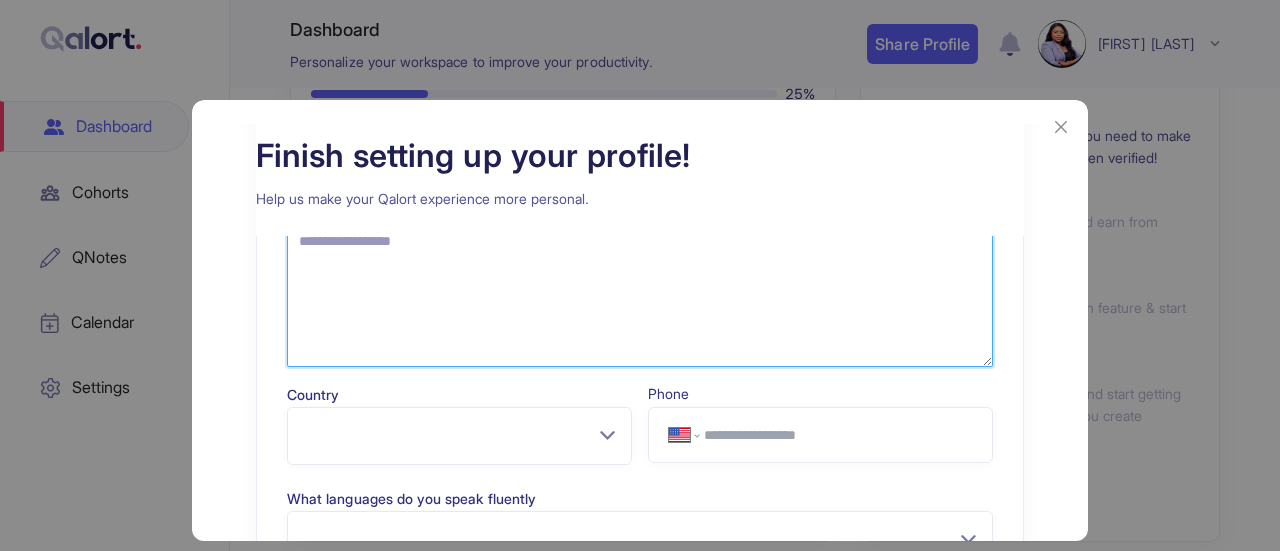 click at bounding box center [640, 296] 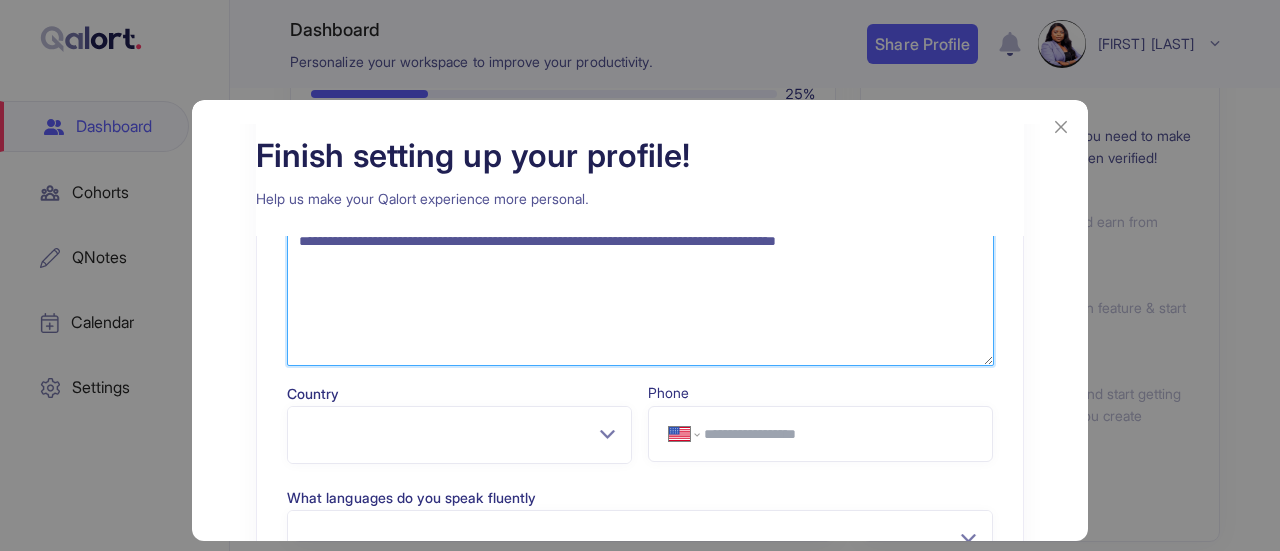type on "**********" 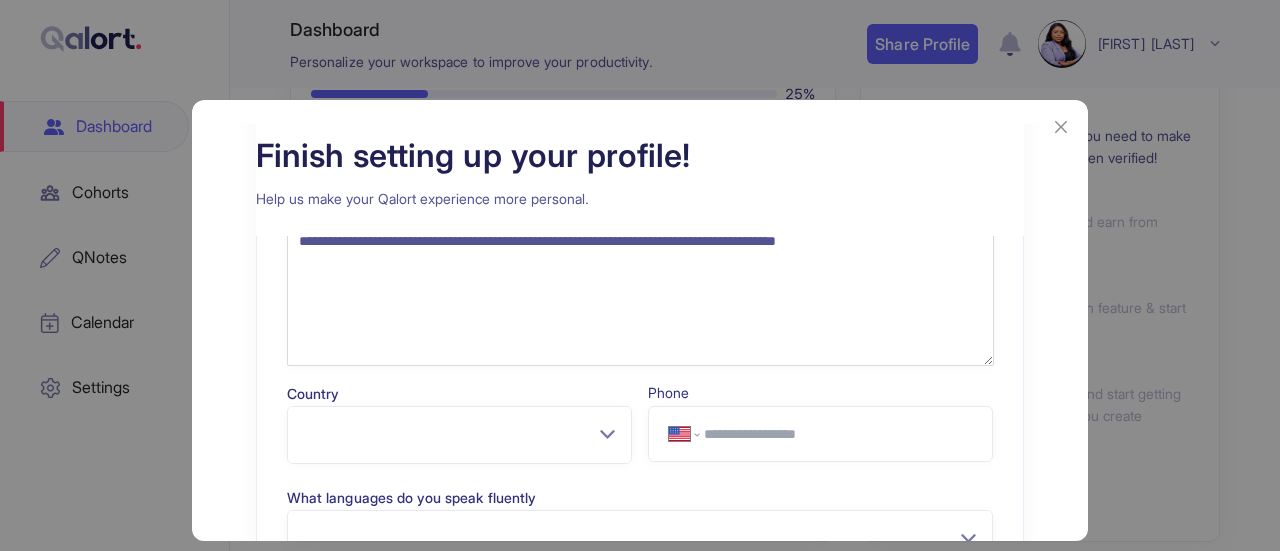 click on "Country" at bounding box center (452, 426) 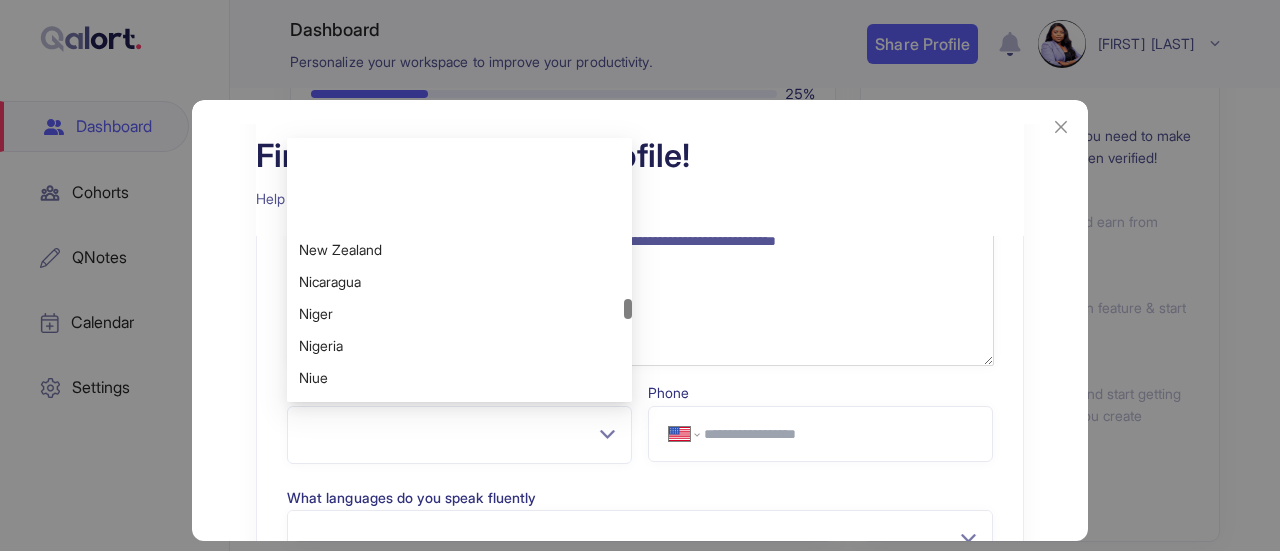 scroll, scrollTop: 5000, scrollLeft: 0, axis: vertical 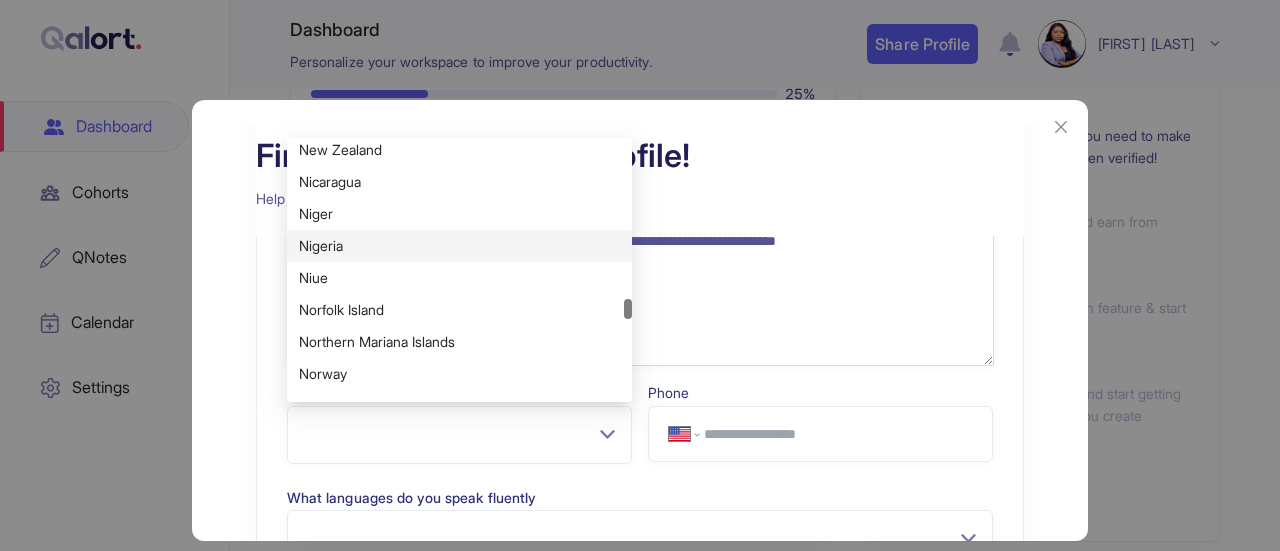 click on "Nigeria" at bounding box center (459, 246) 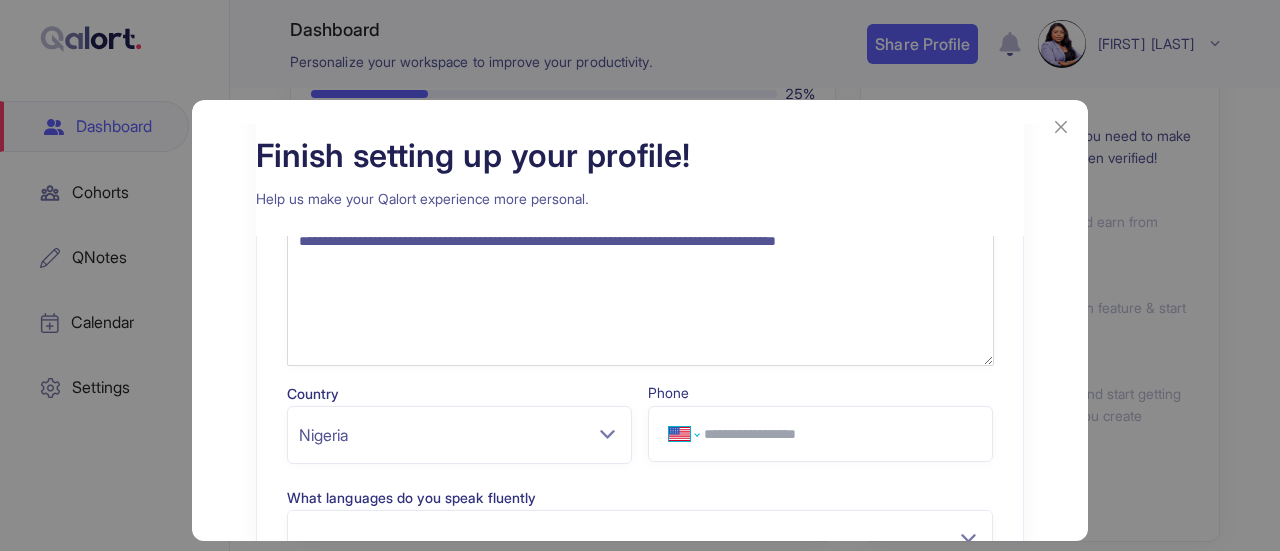 click on "**********" at bounding box center (684, 434) 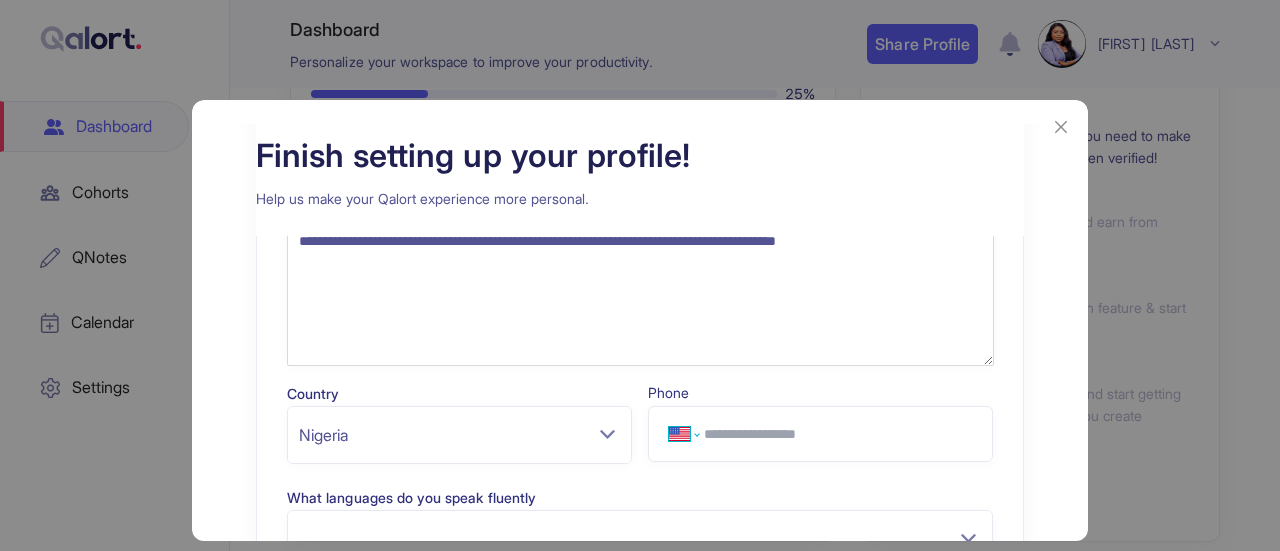 select on "**" 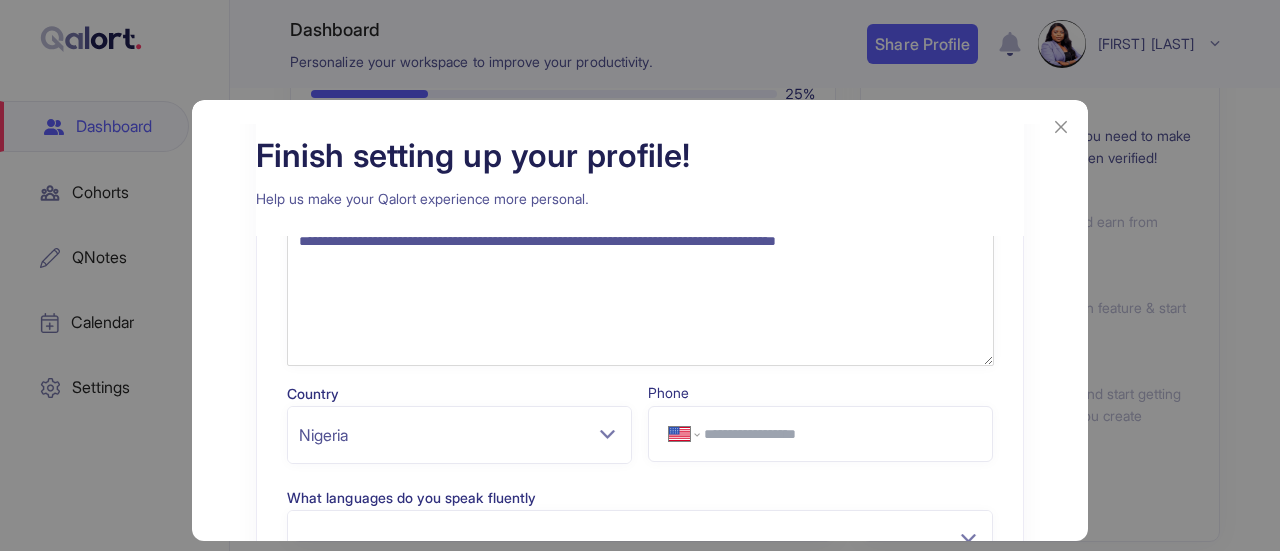 click on "**********" at bounding box center [684, 434] 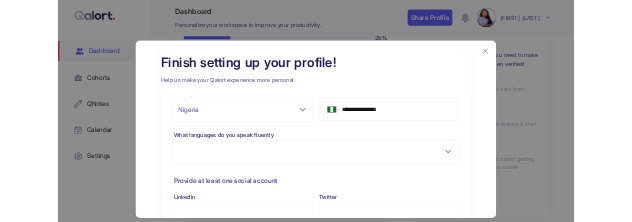 scroll, scrollTop: 370, scrollLeft: 0, axis: vertical 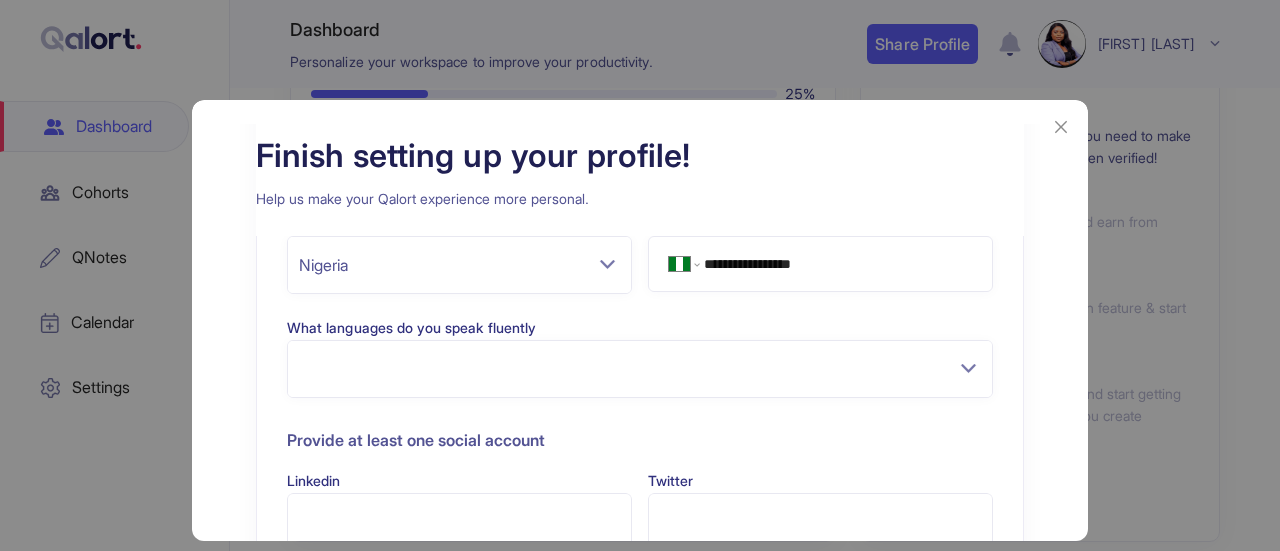 click at bounding box center [640, 369] 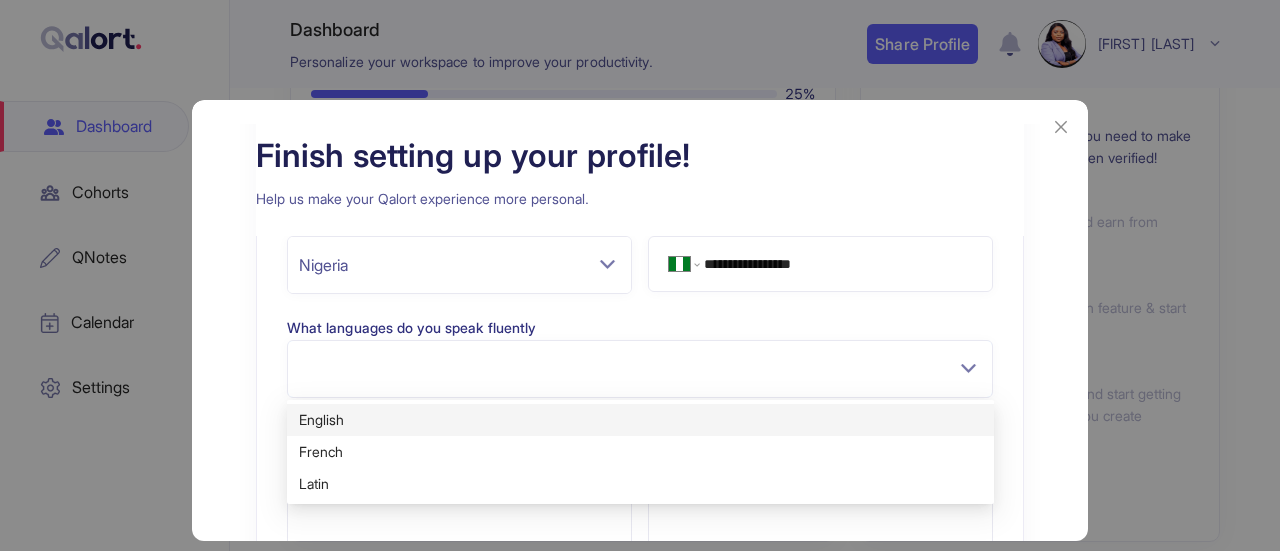 click on "English" at bounding box center (640, 420) 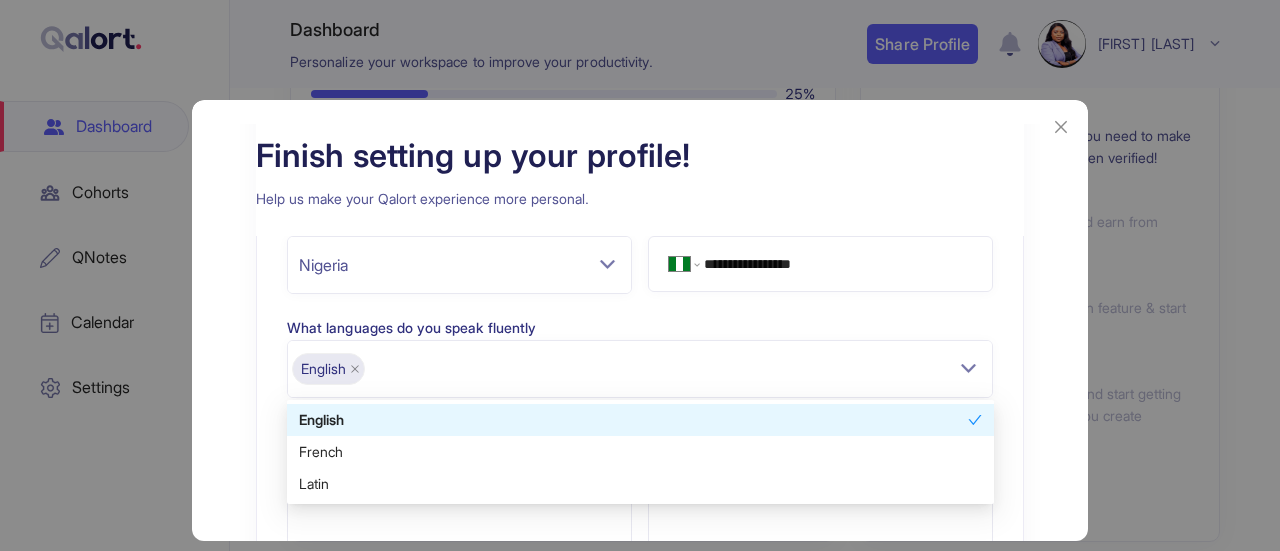 click on "**********" at bounding box center (640, 499) 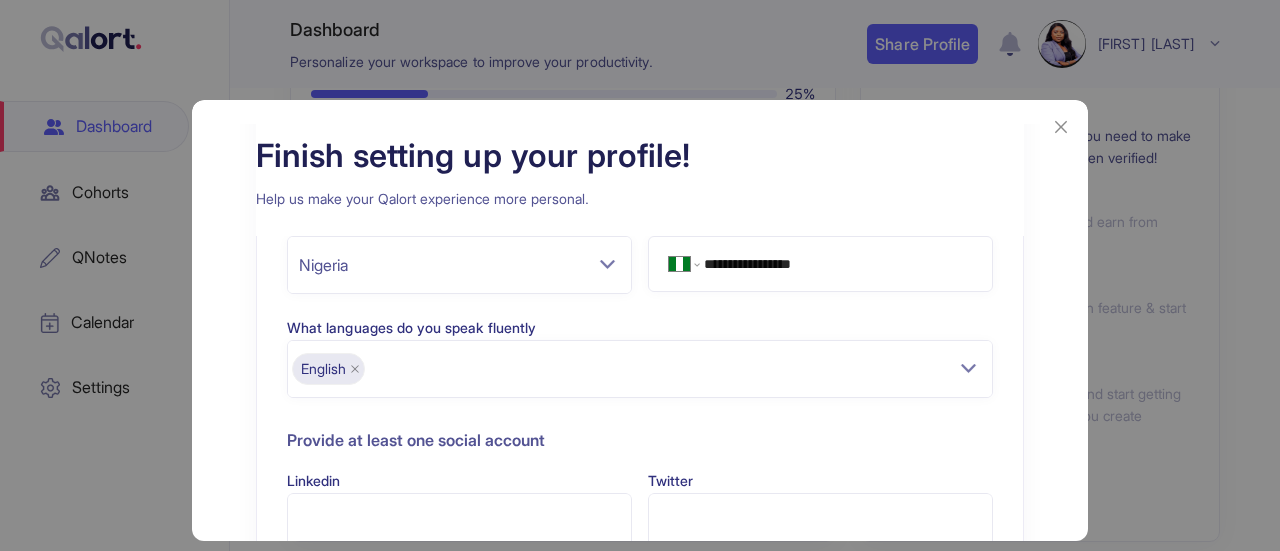 click on "Linkedin" at bounding box center [459, 522] 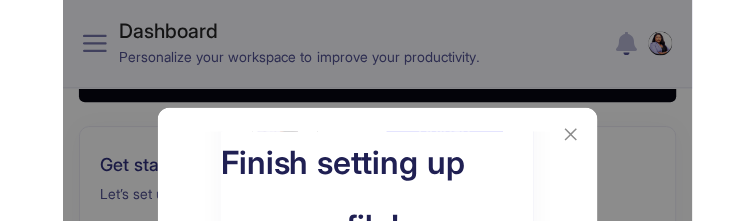 scroll, scrollTop: 584, scrollLeft: 0, axis: vertical 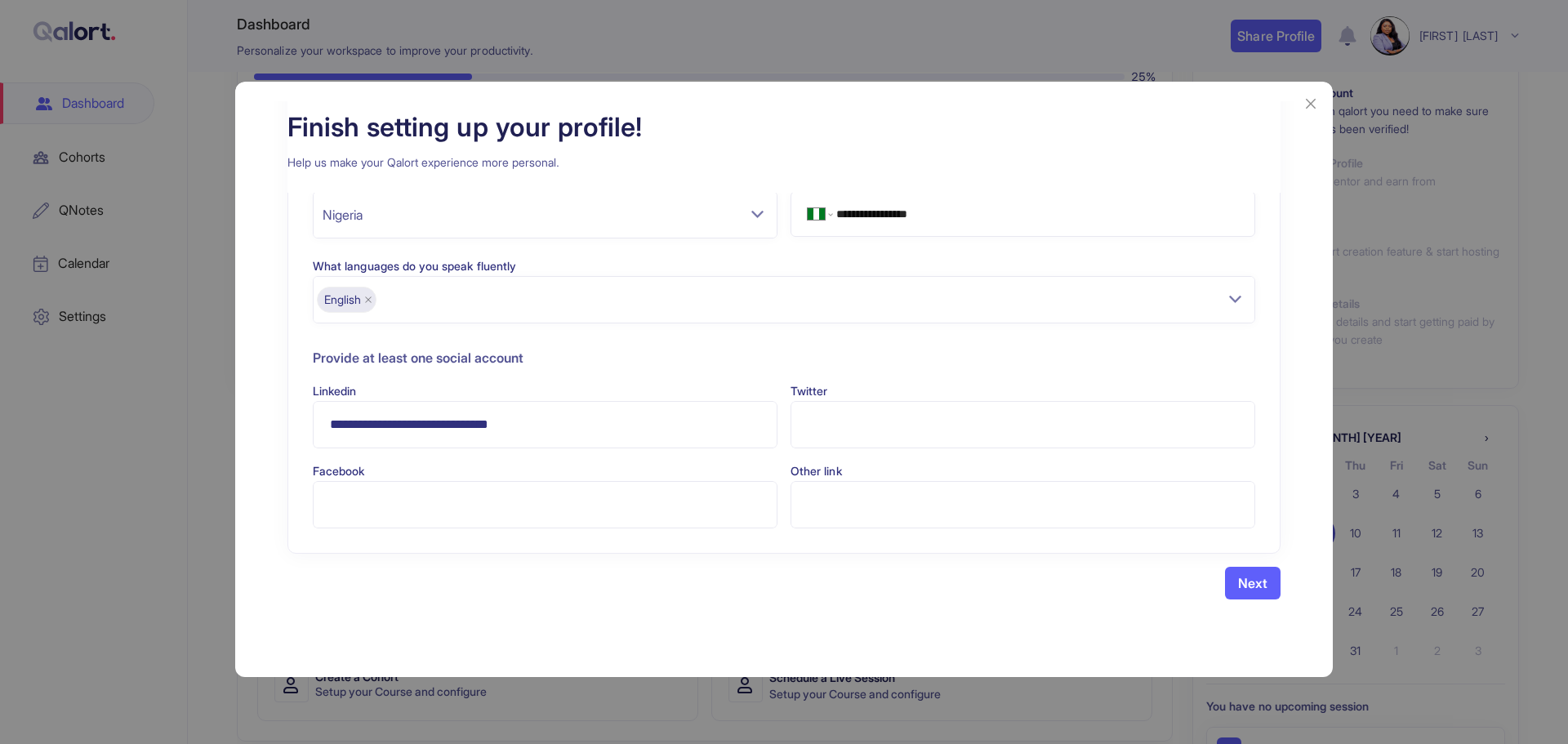 type on "**********" 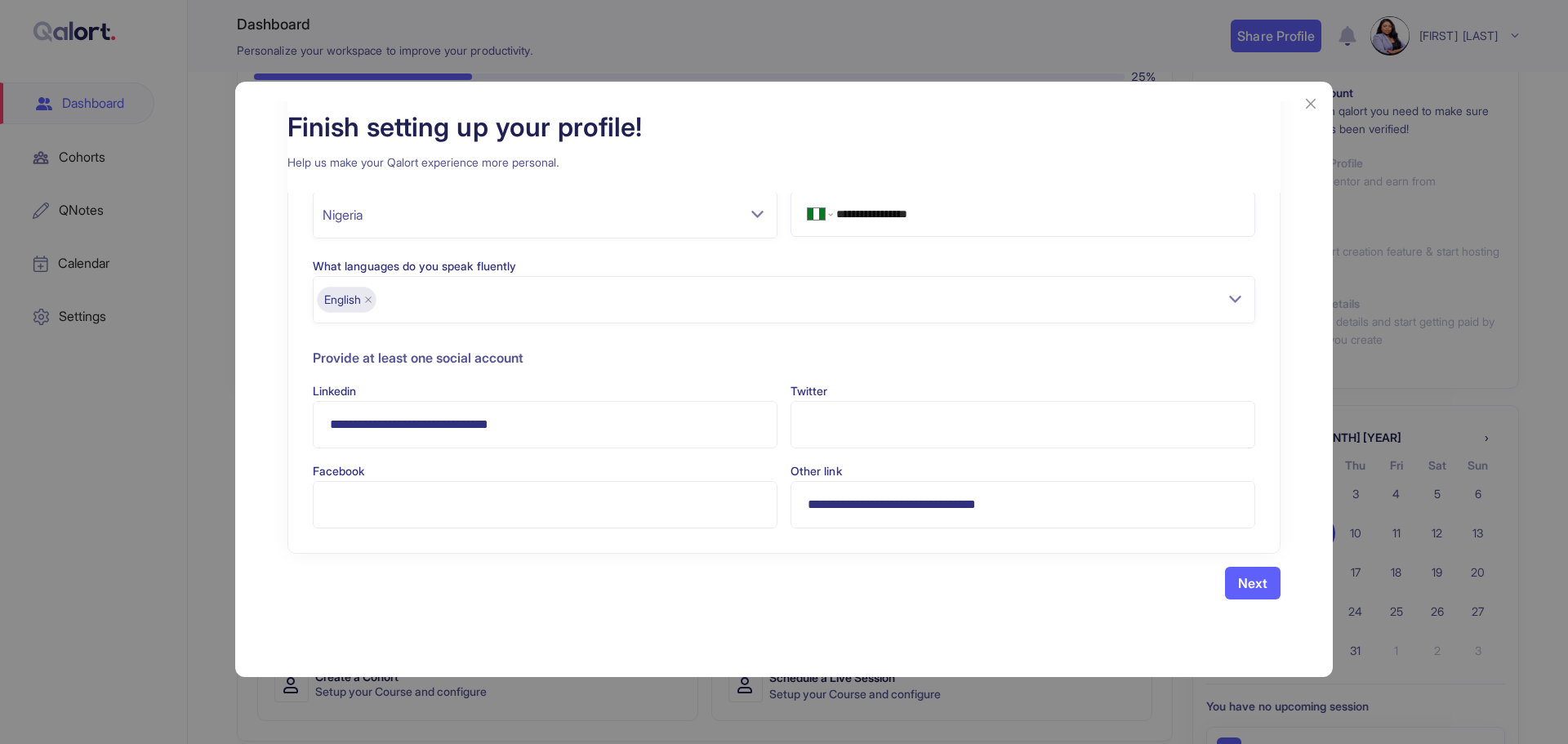 type on "**********" 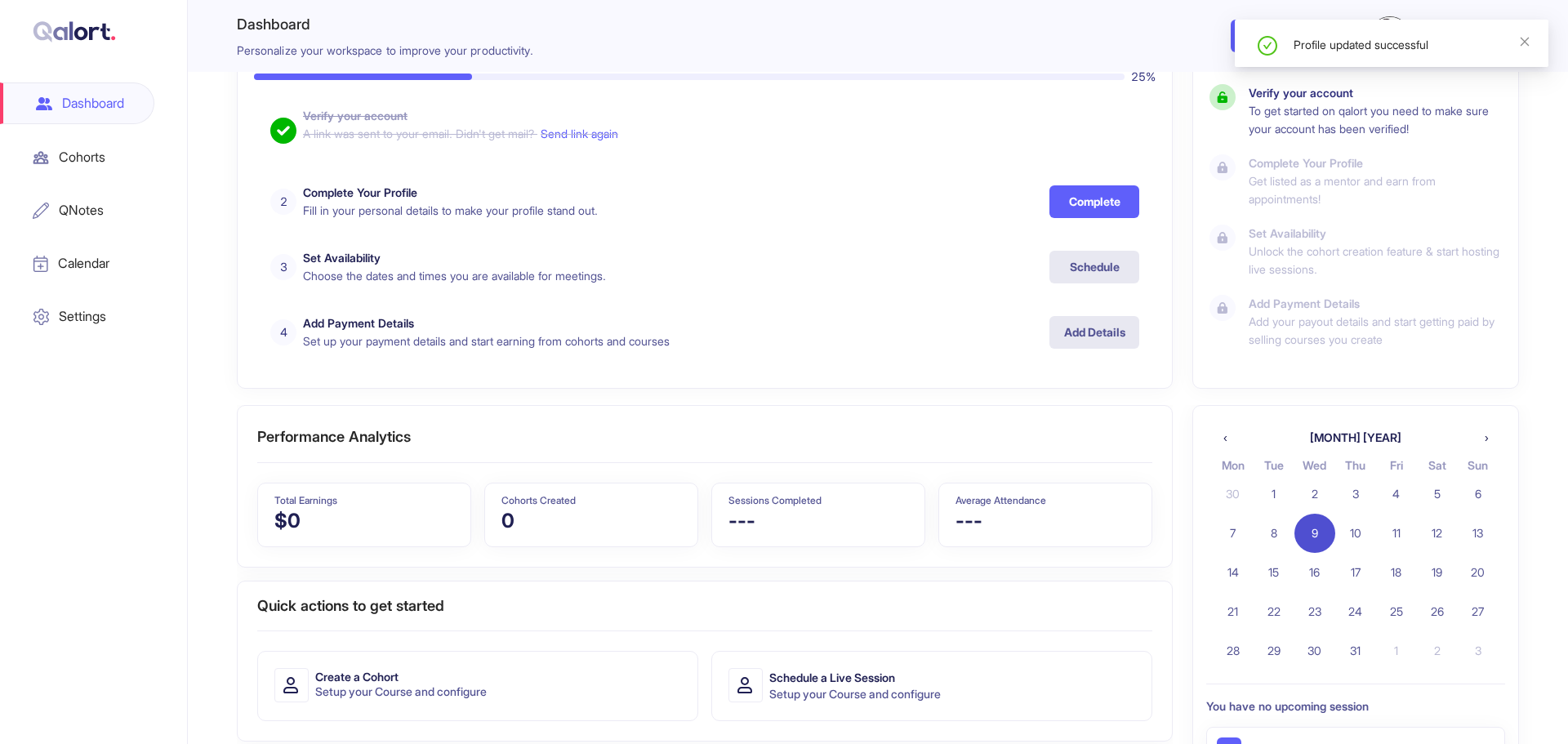 scroll, scrollTop: 0, scrollLeft: 0, axis: both 